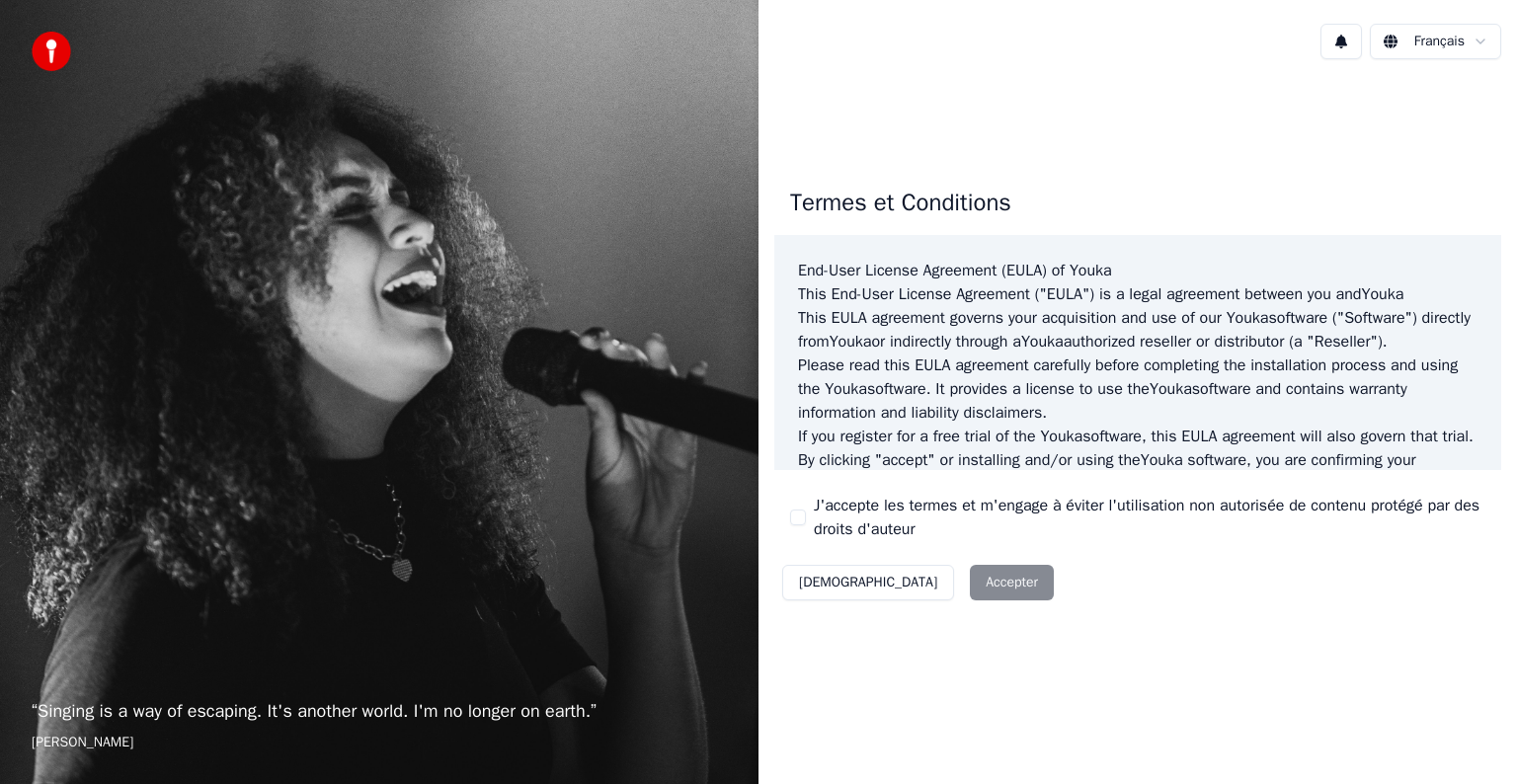 scroll, scrollTop: 0, scrollLeft: 0, axis: both 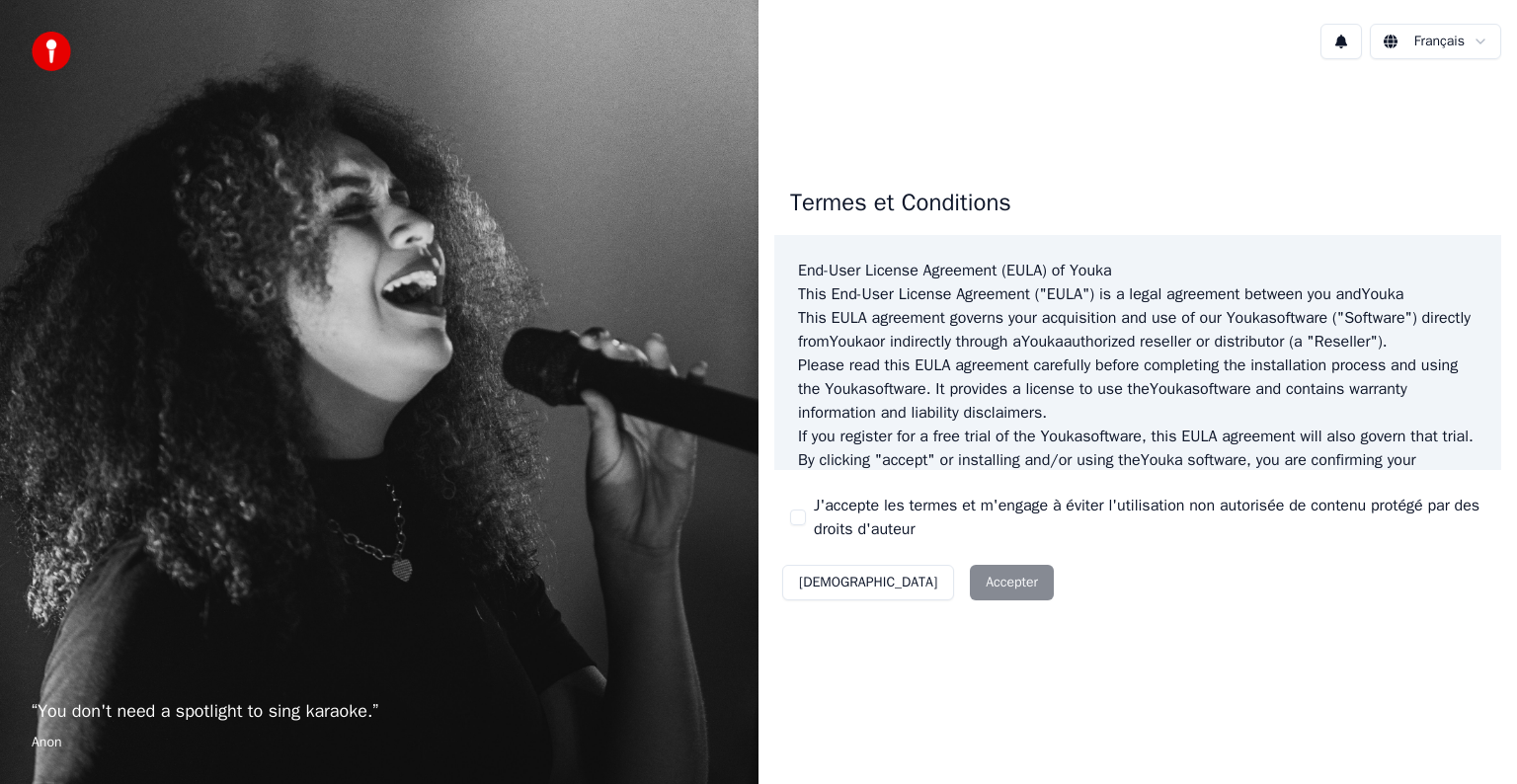 click on "Décliner Accepter" at bounding box center (918, 583) 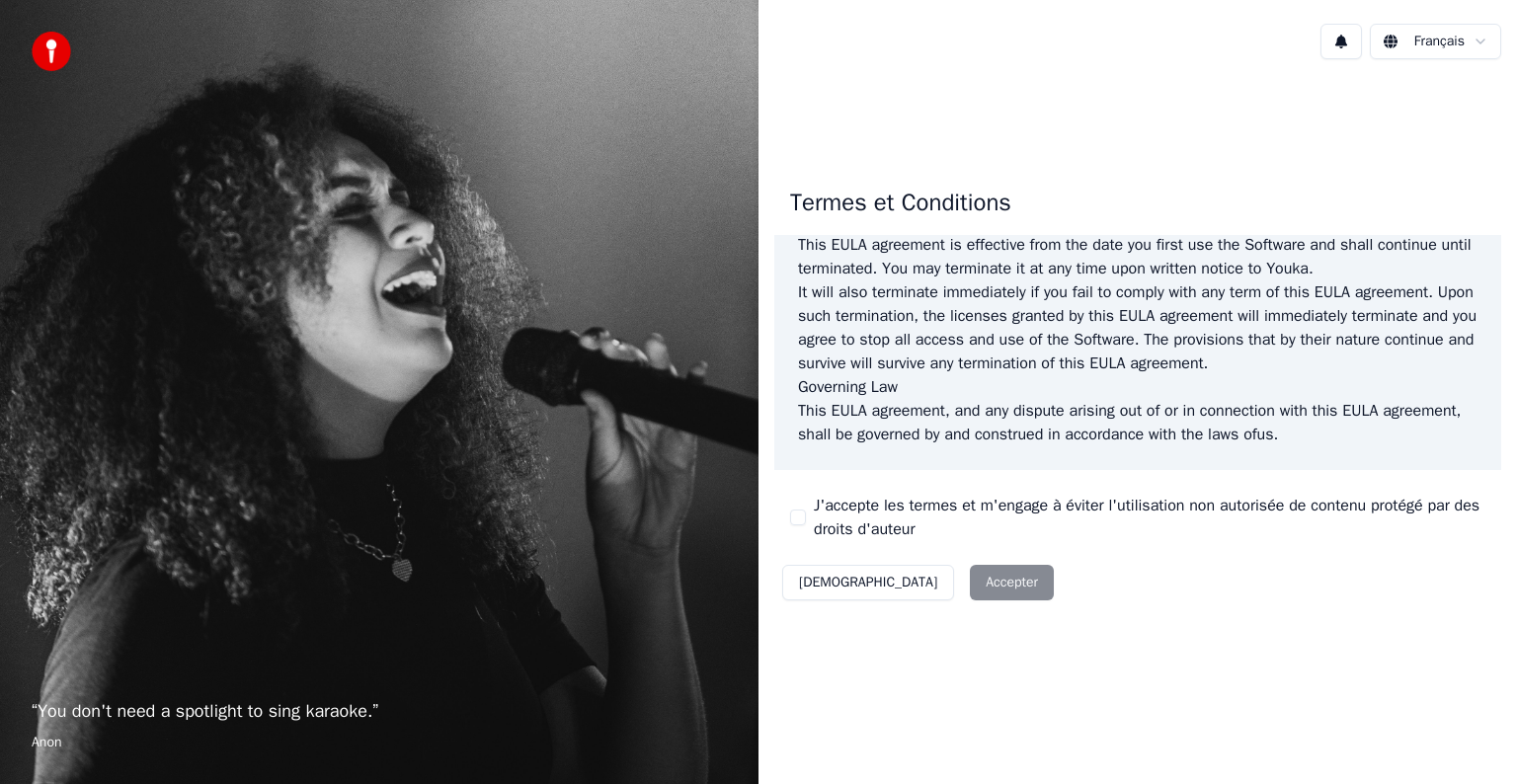 scroll, scrollTop: 1067, scrollLeft: 0, axis: vertical 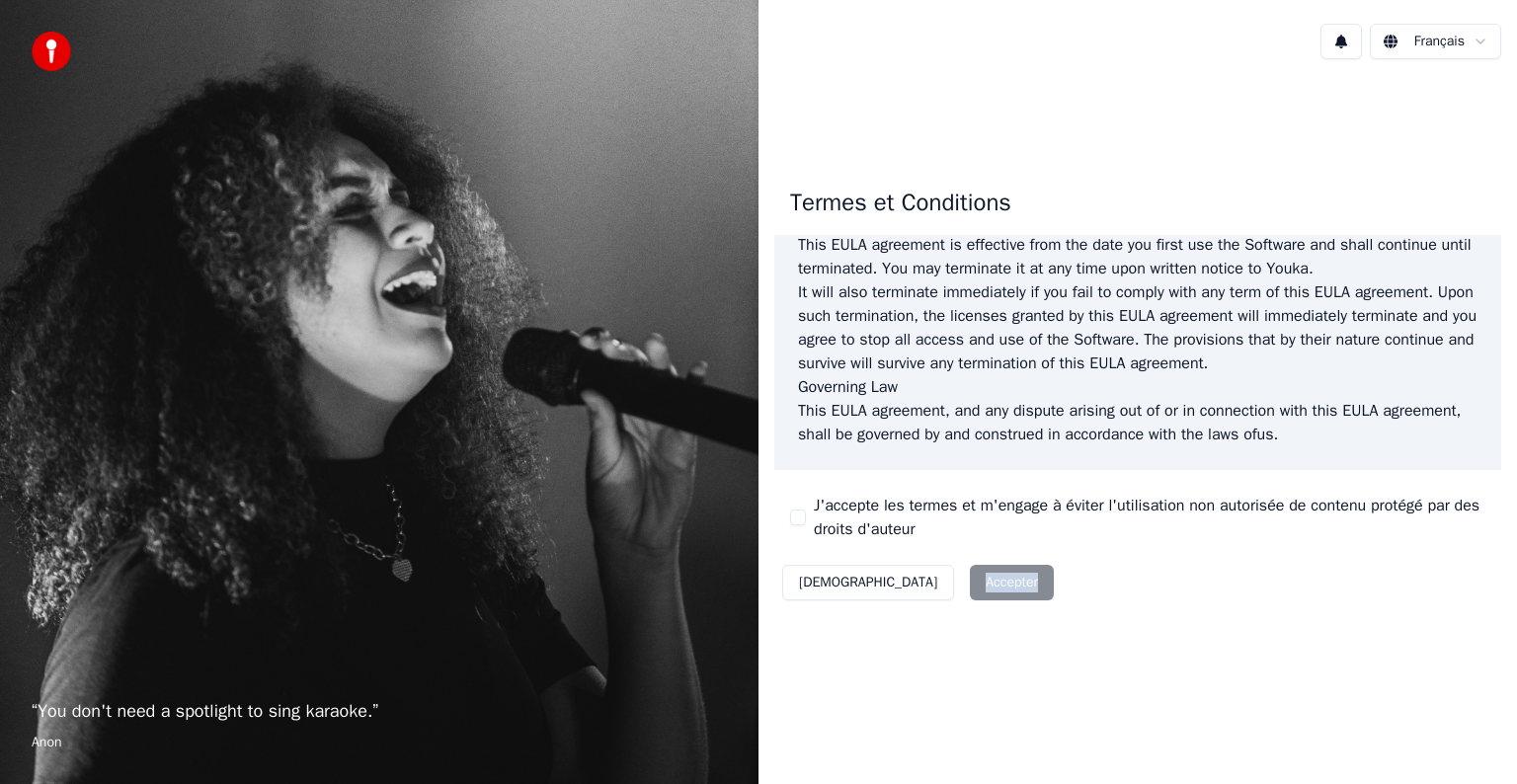click on "Décliner Accepter" at bounding box center [918, 583] 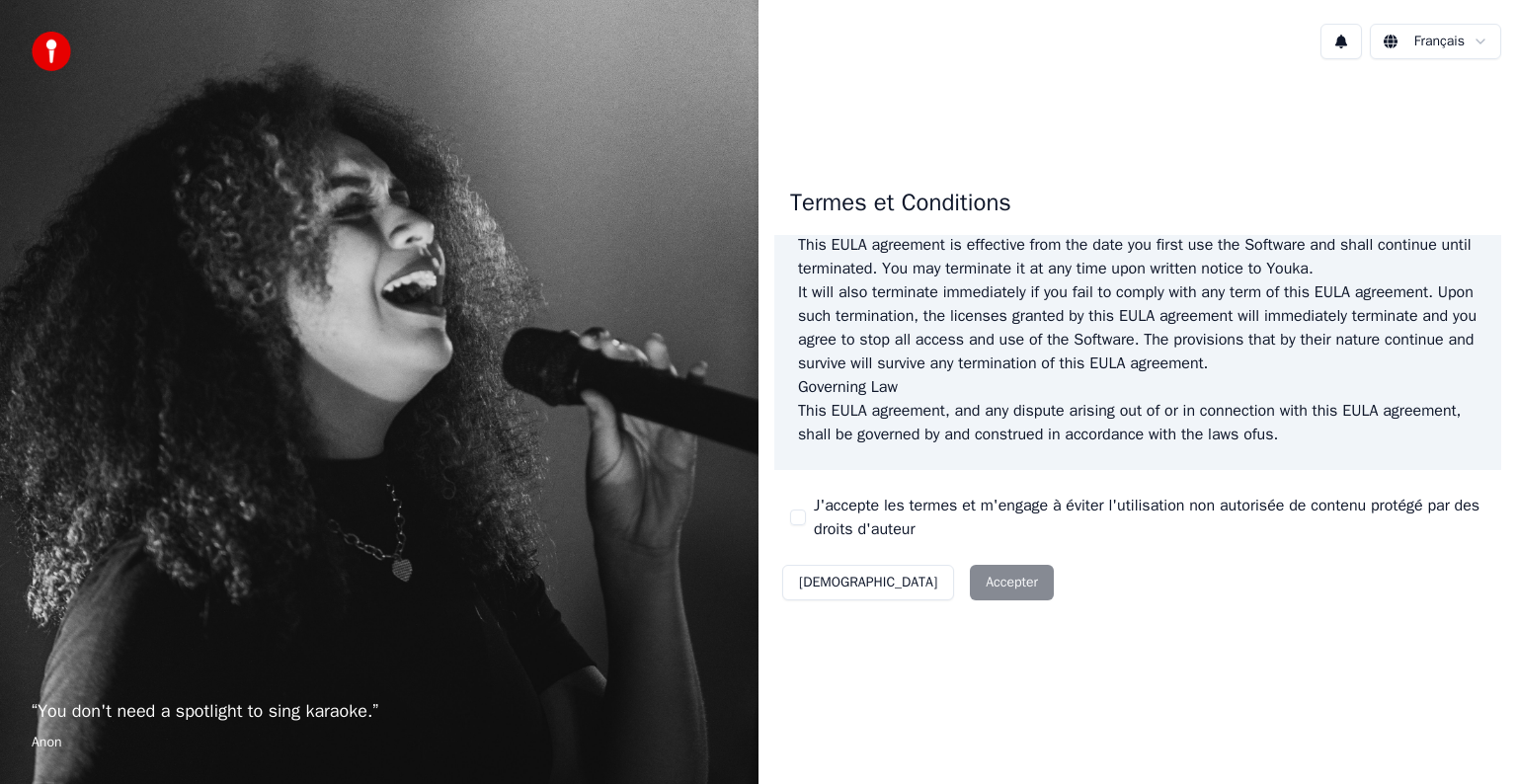 click on "[DEMOGRAPHIC_DATA]" at bounding box center [868, 583] 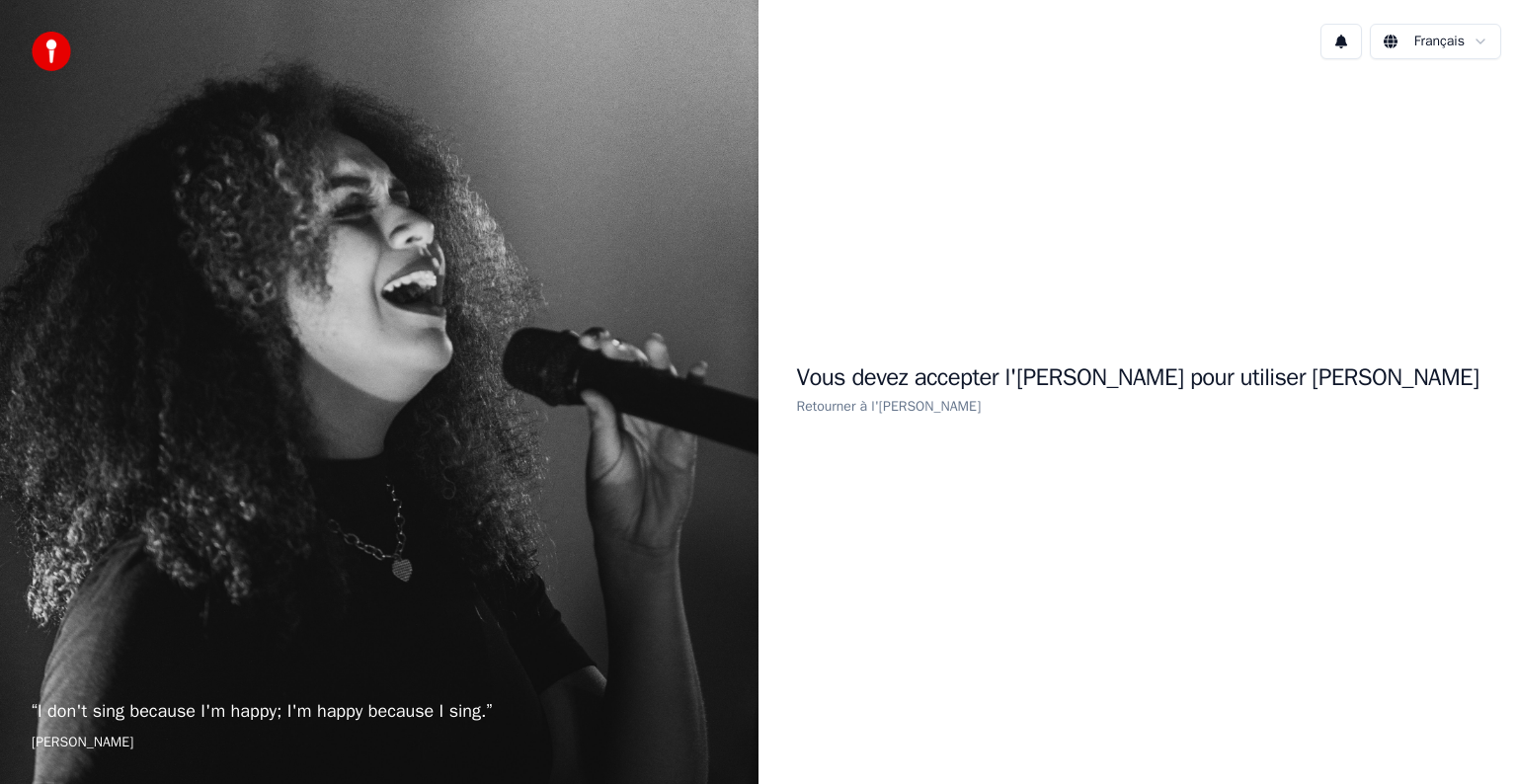 click on "Vous devez accepter l'EULA pour utiliser Youka Retourner à l'EULA" at bounding box center [1138, 390] 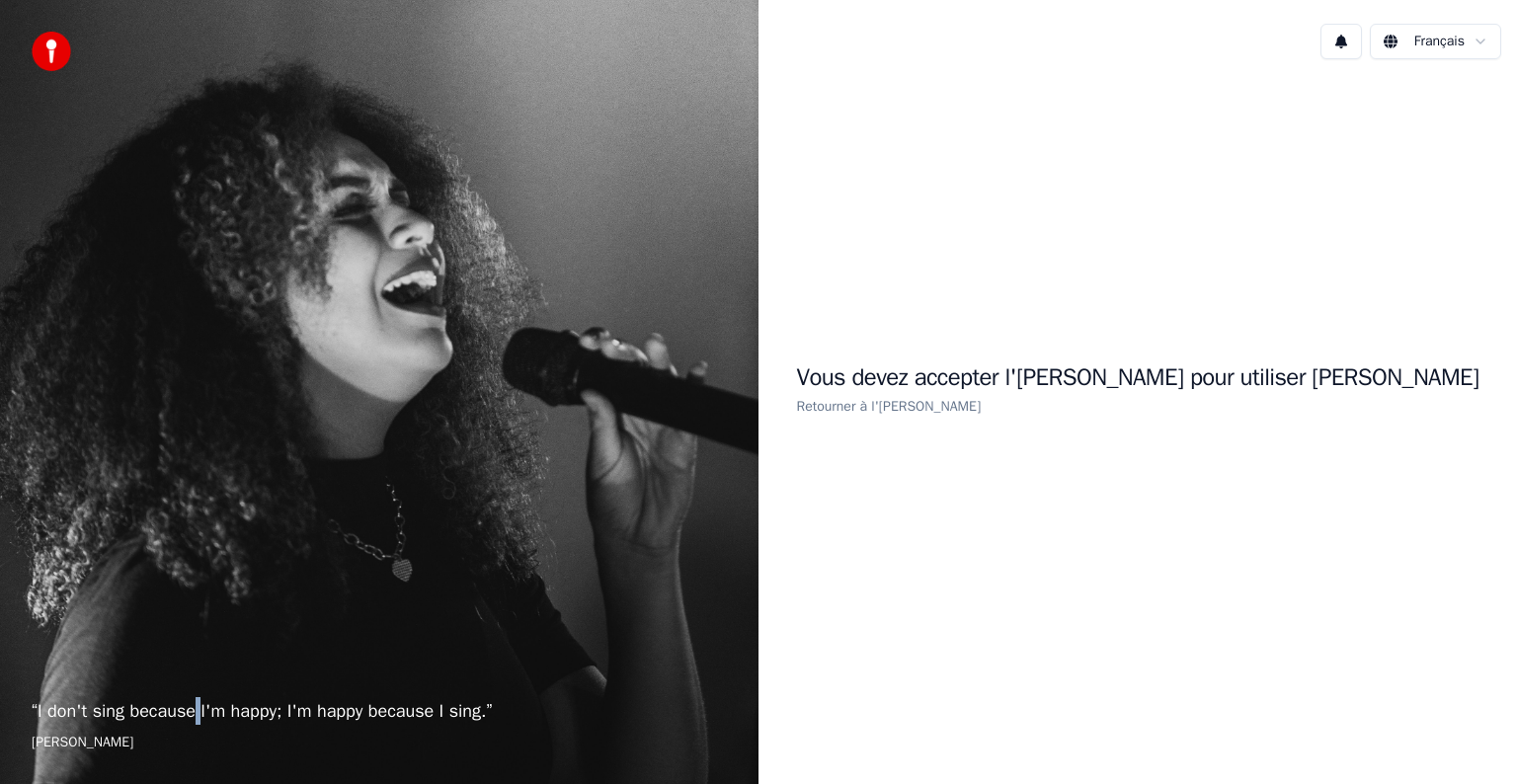 click at bounding box center [1341, 41] 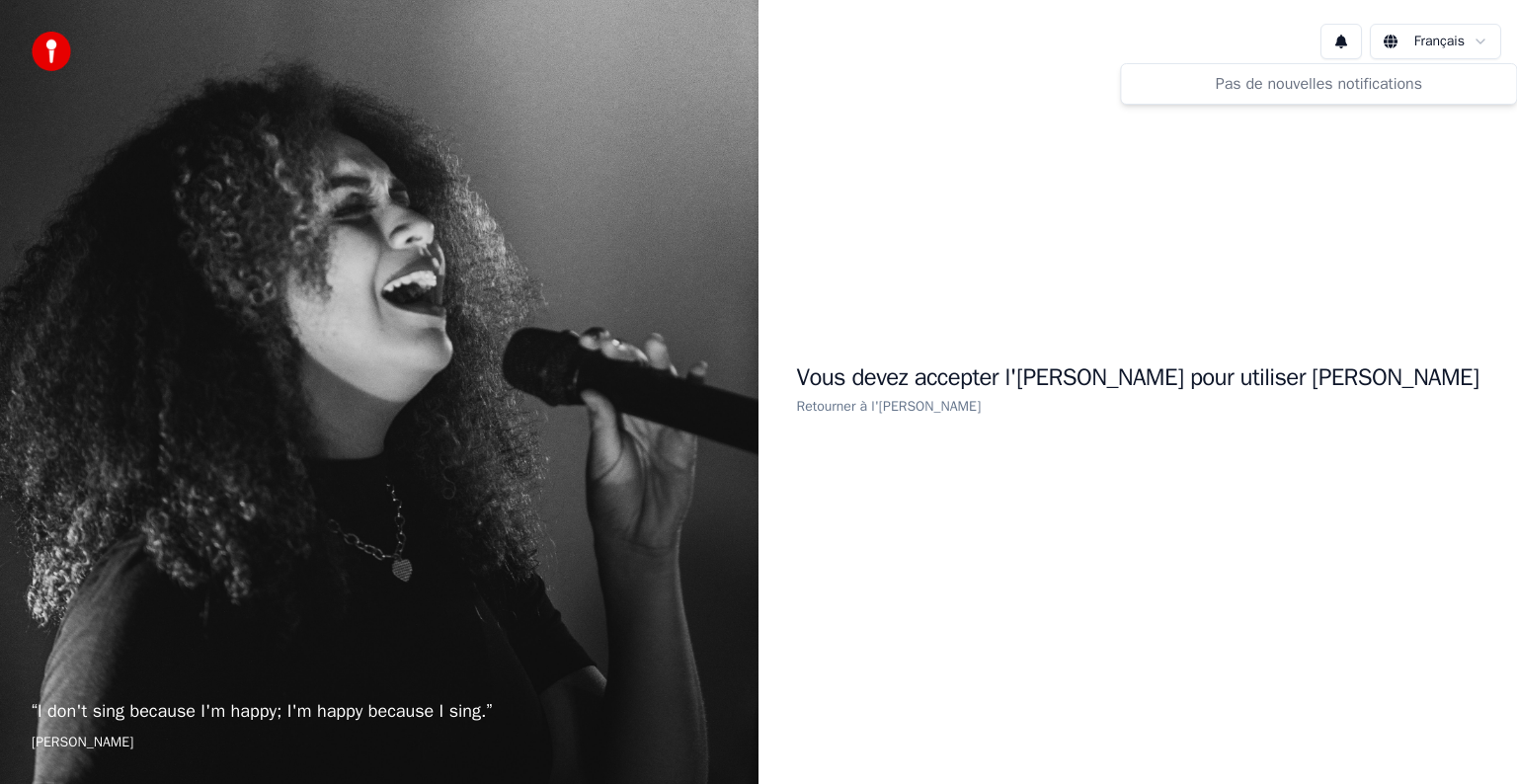 click on "Vous devez accepter l'EULA pour utiliser Youka Retourner à l'EULA" at bounding box center (1138, 390) 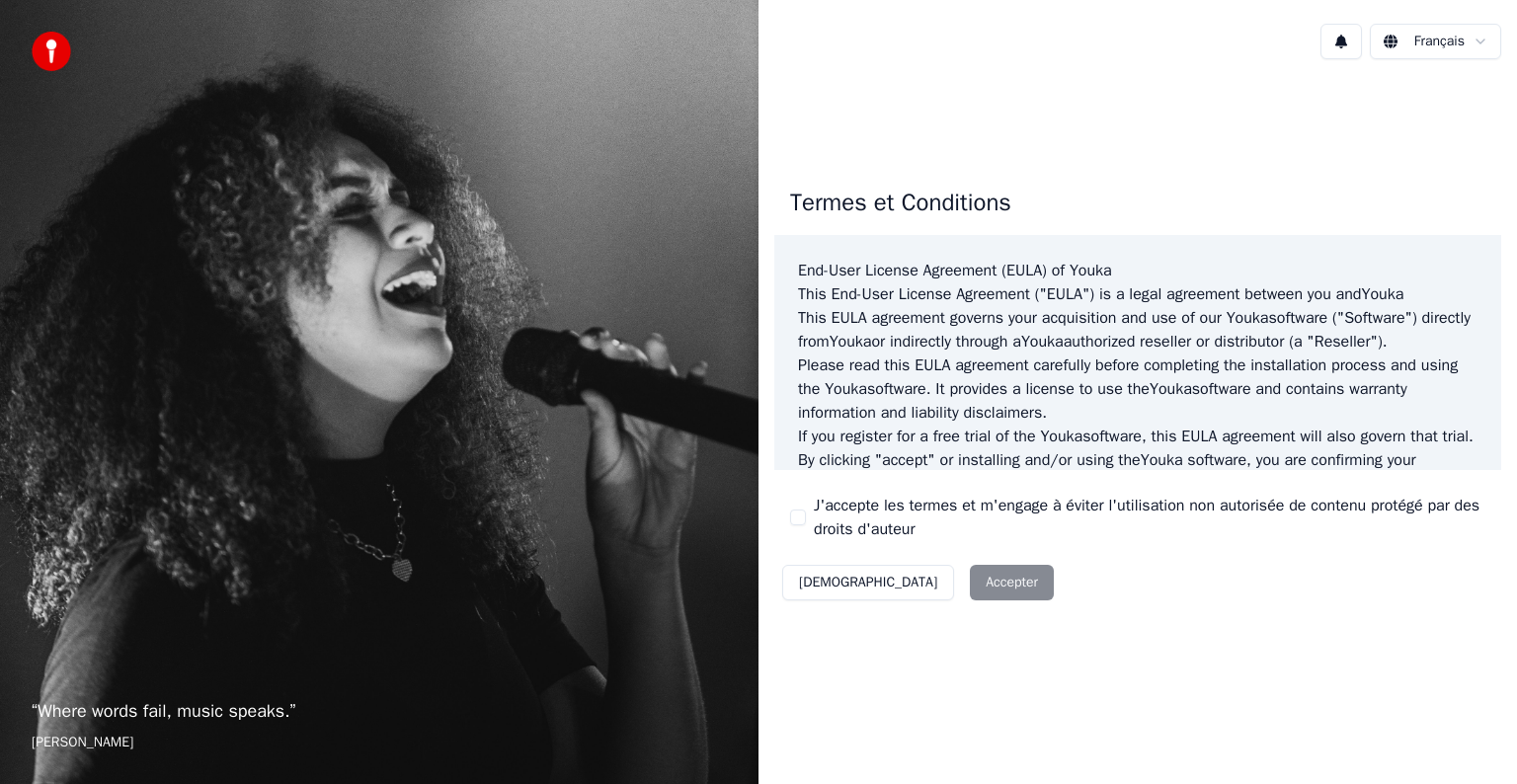 scroll, scrollTop: 0, scrollLeft: 0, axis: both 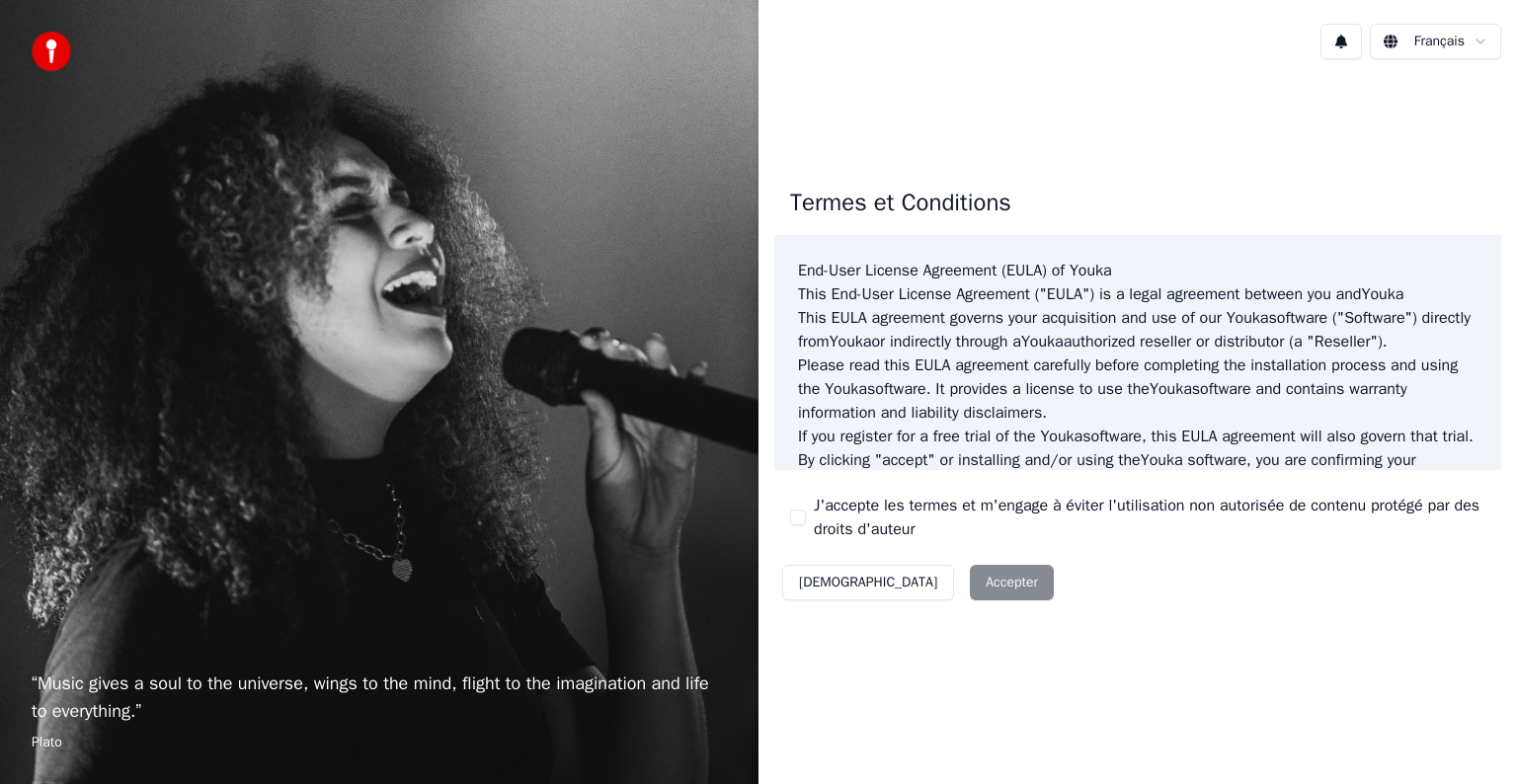 click on "Décliner Accepter" at bounding box center [918, 583] 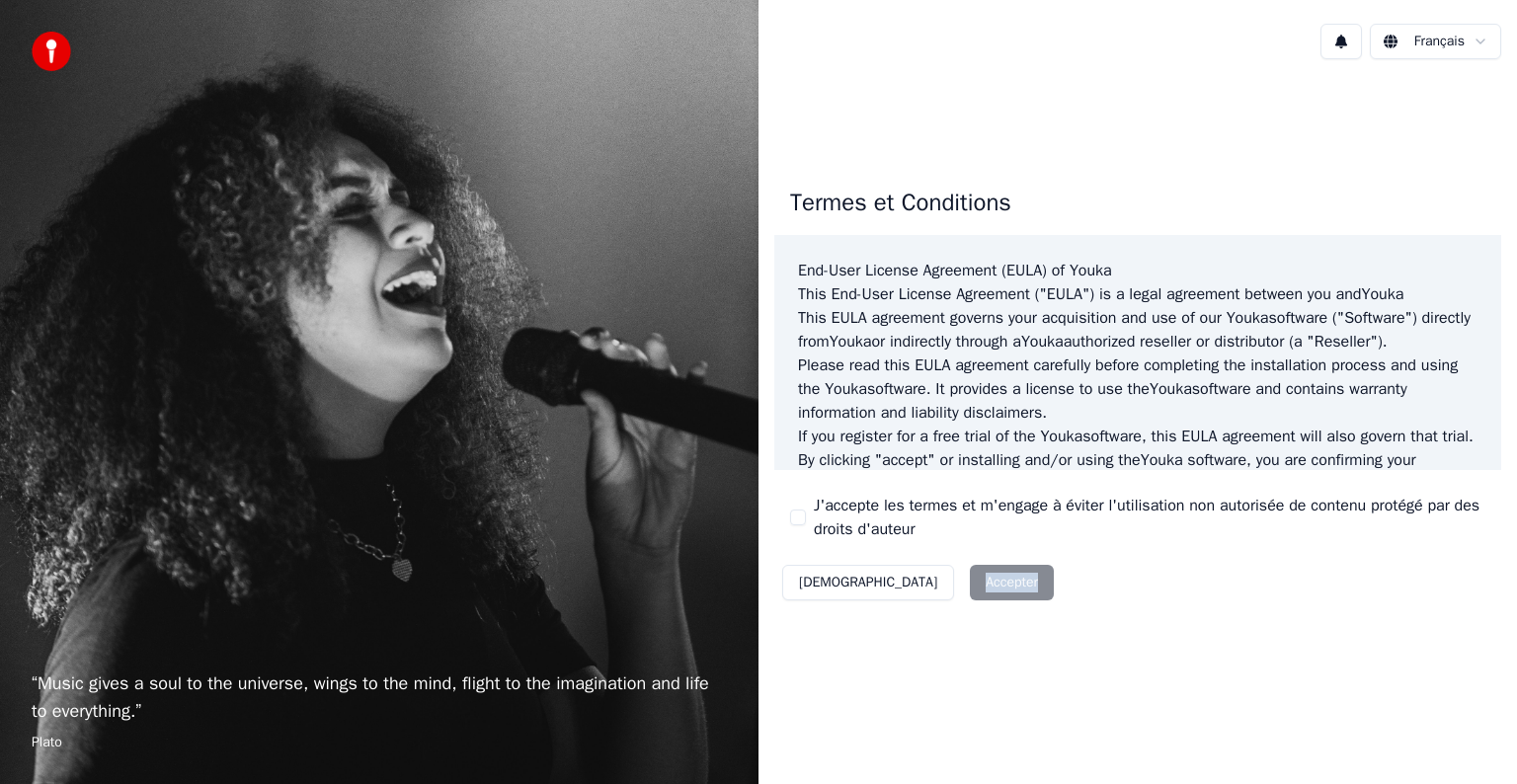 click on "Décliner Accepter" at bounding box center (918, 583) 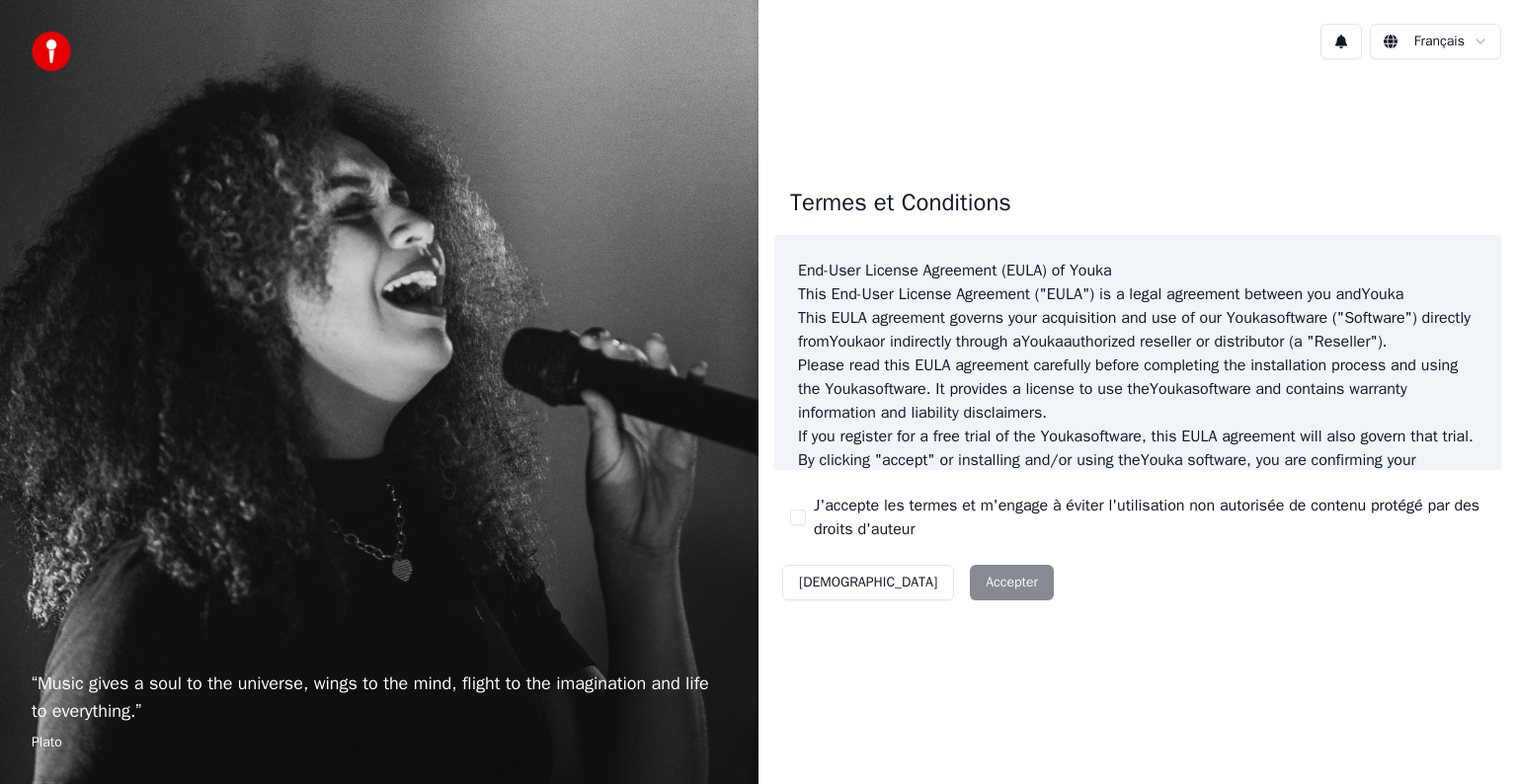 click on "J'accepte les termes et m'engage à éviter l'utilisation non autorisée de contenu protégé par des droits d'auteur" at bounding box center [1150, 517] 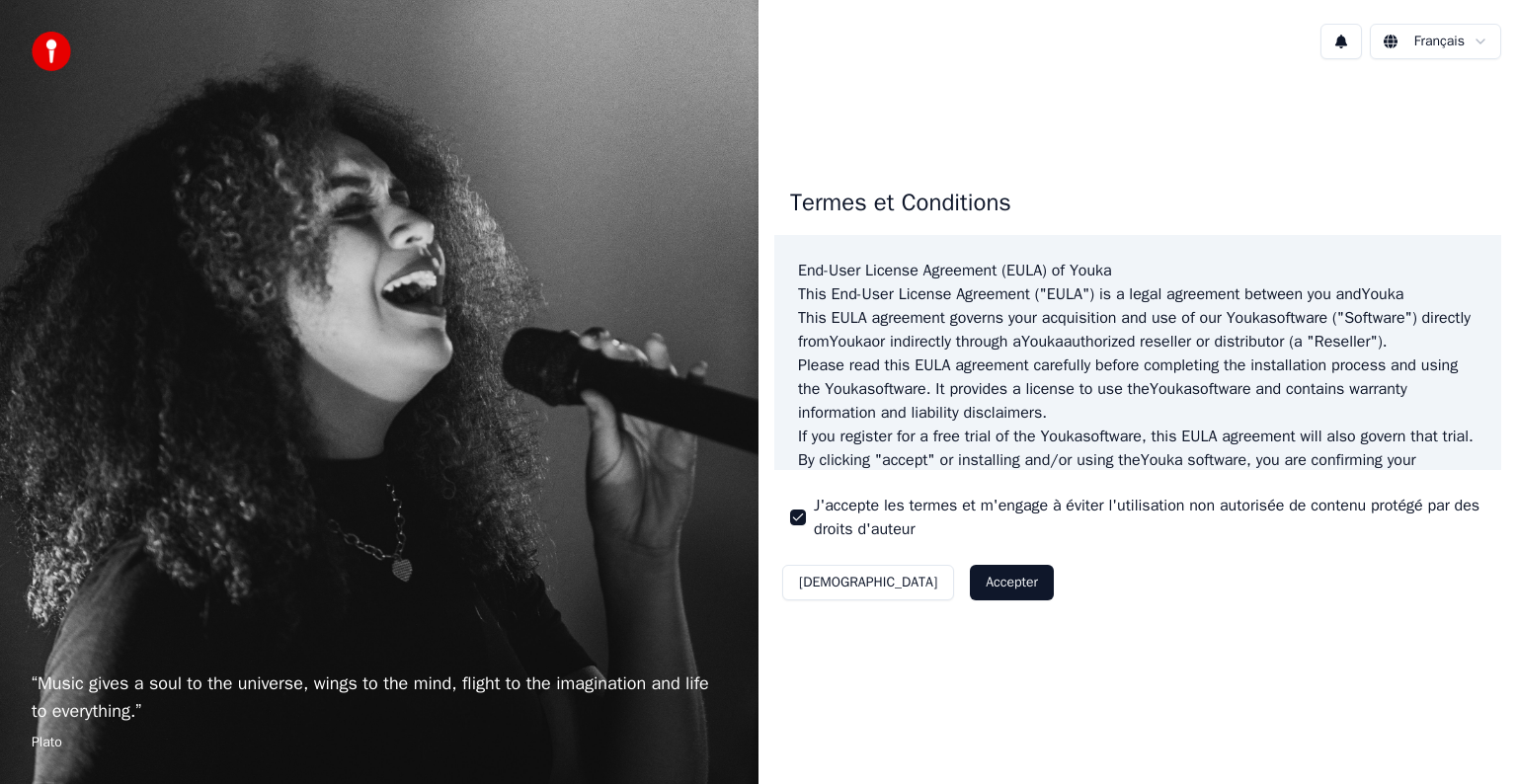 click on "Accepter" at bounding box center (1011, 583) 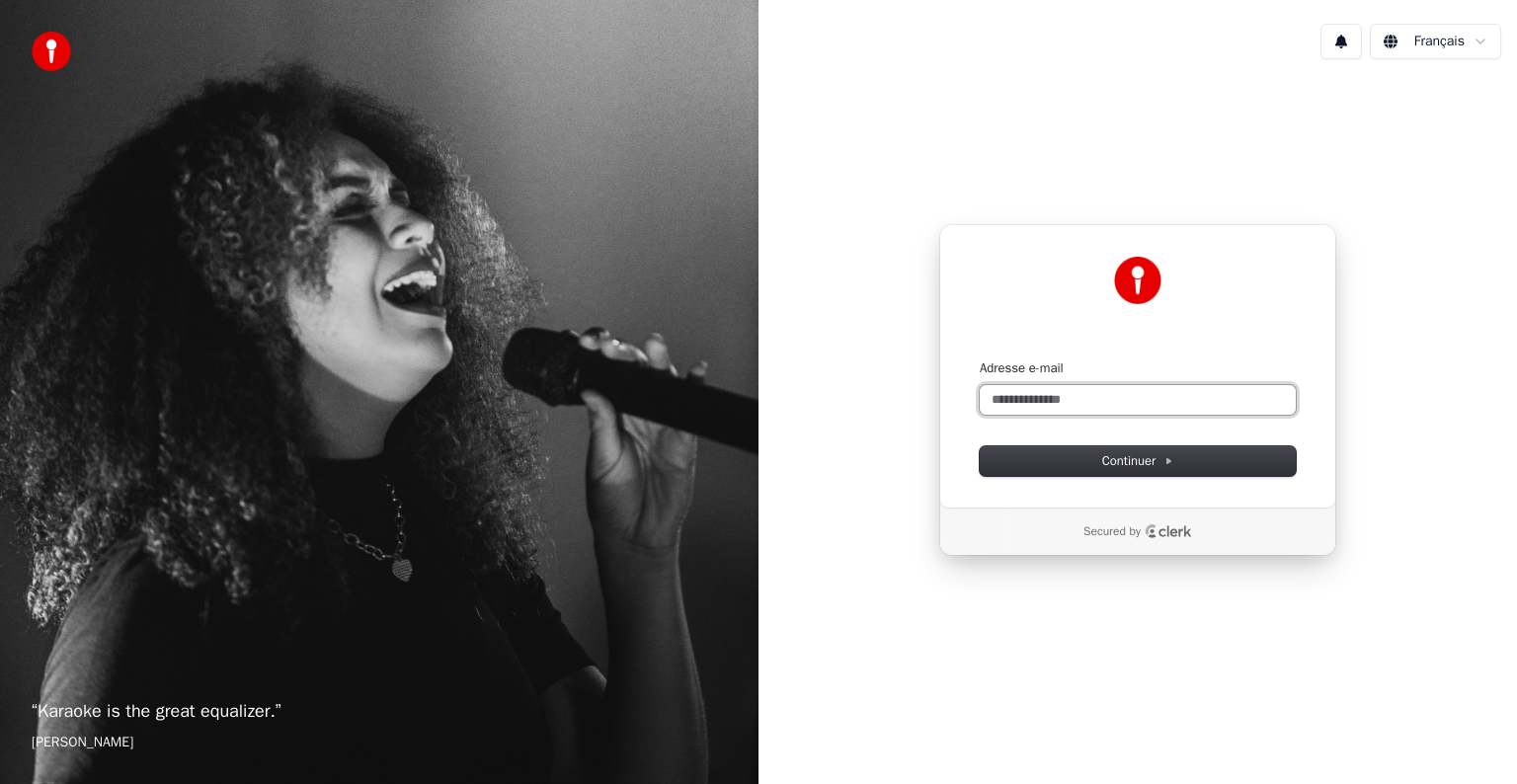click on "Adresse e-mail" at bounding box center [1138, 400] 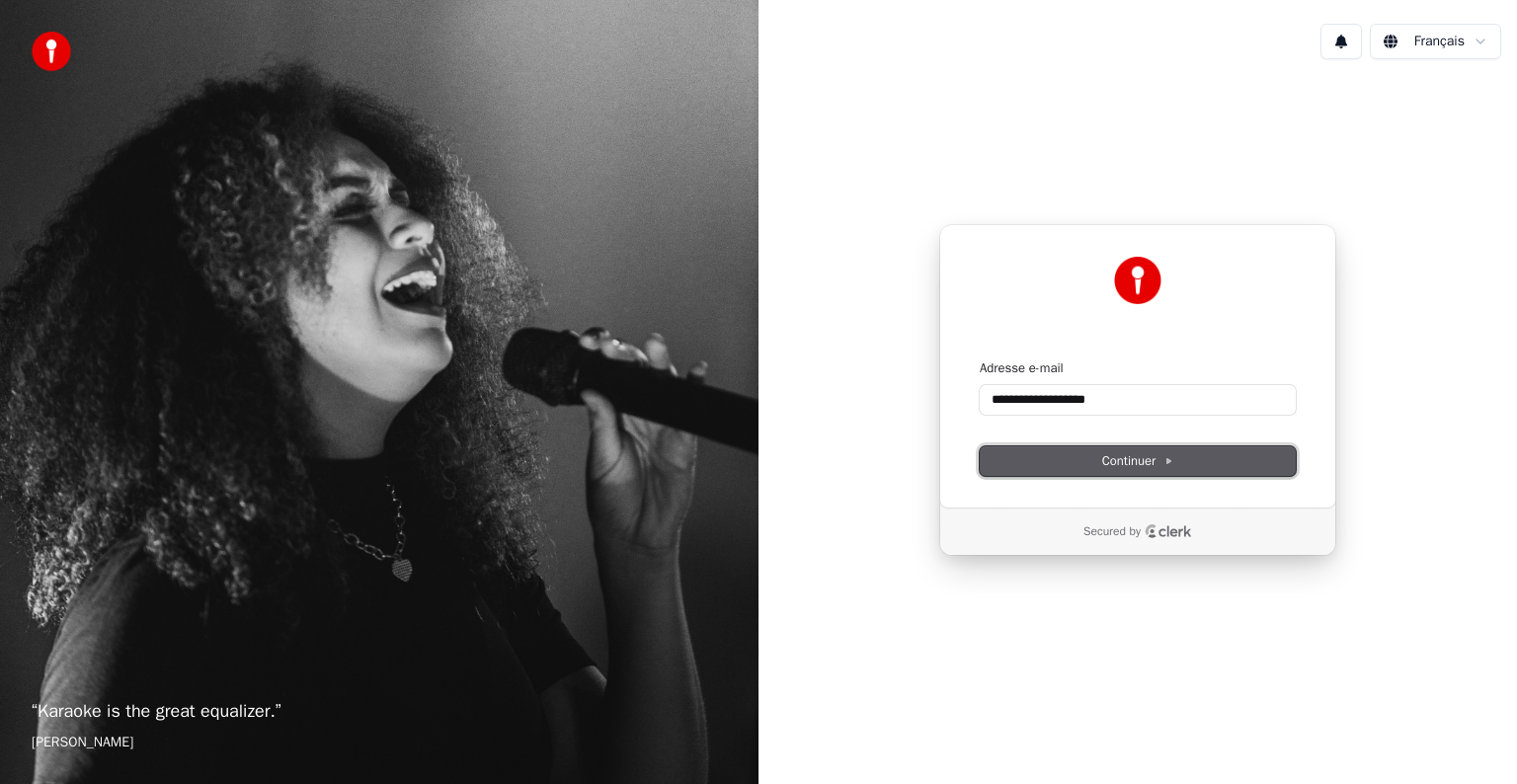 click on "Continuer" at bounding box center [1138, 461] 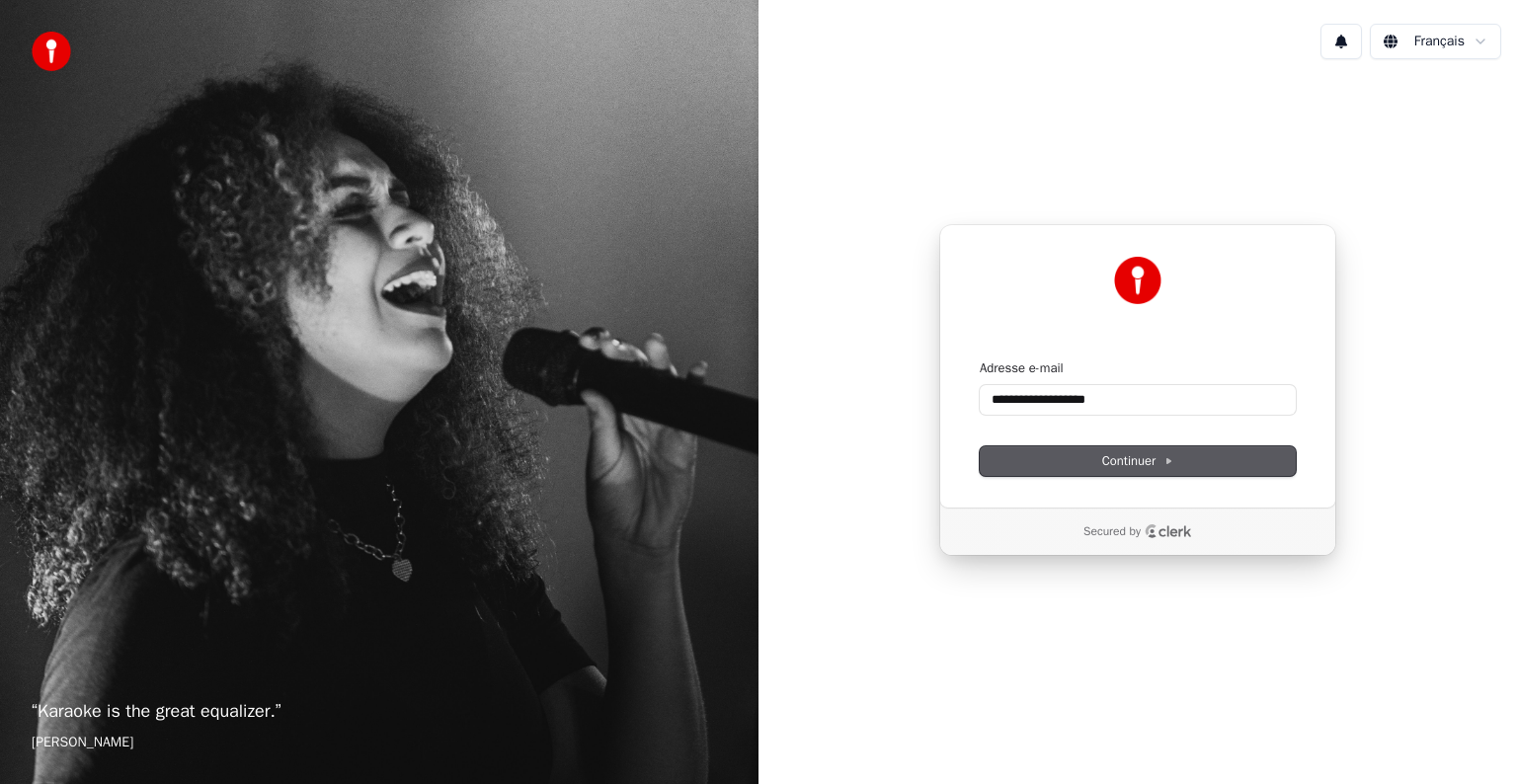 type on "**********" 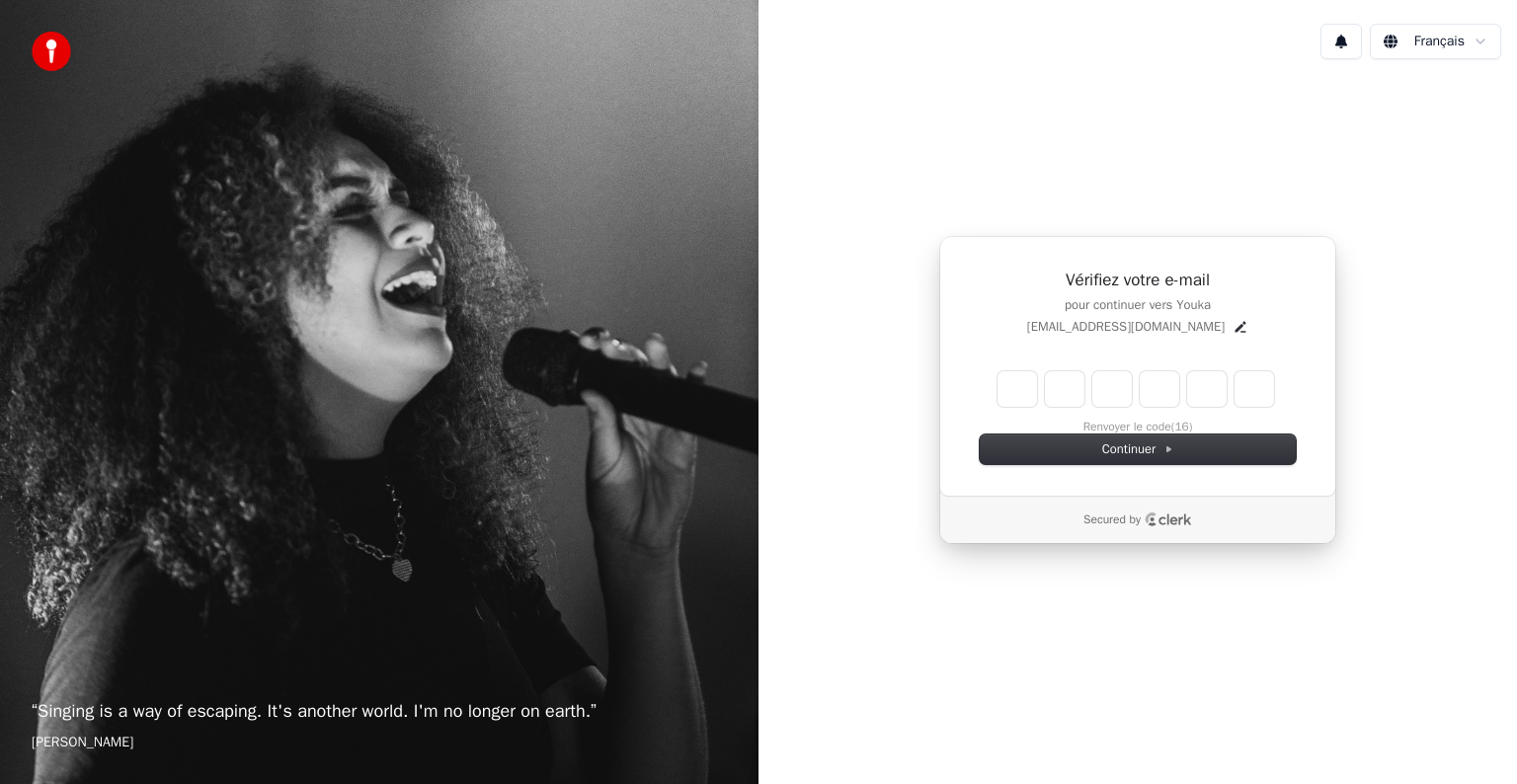 type on "*" 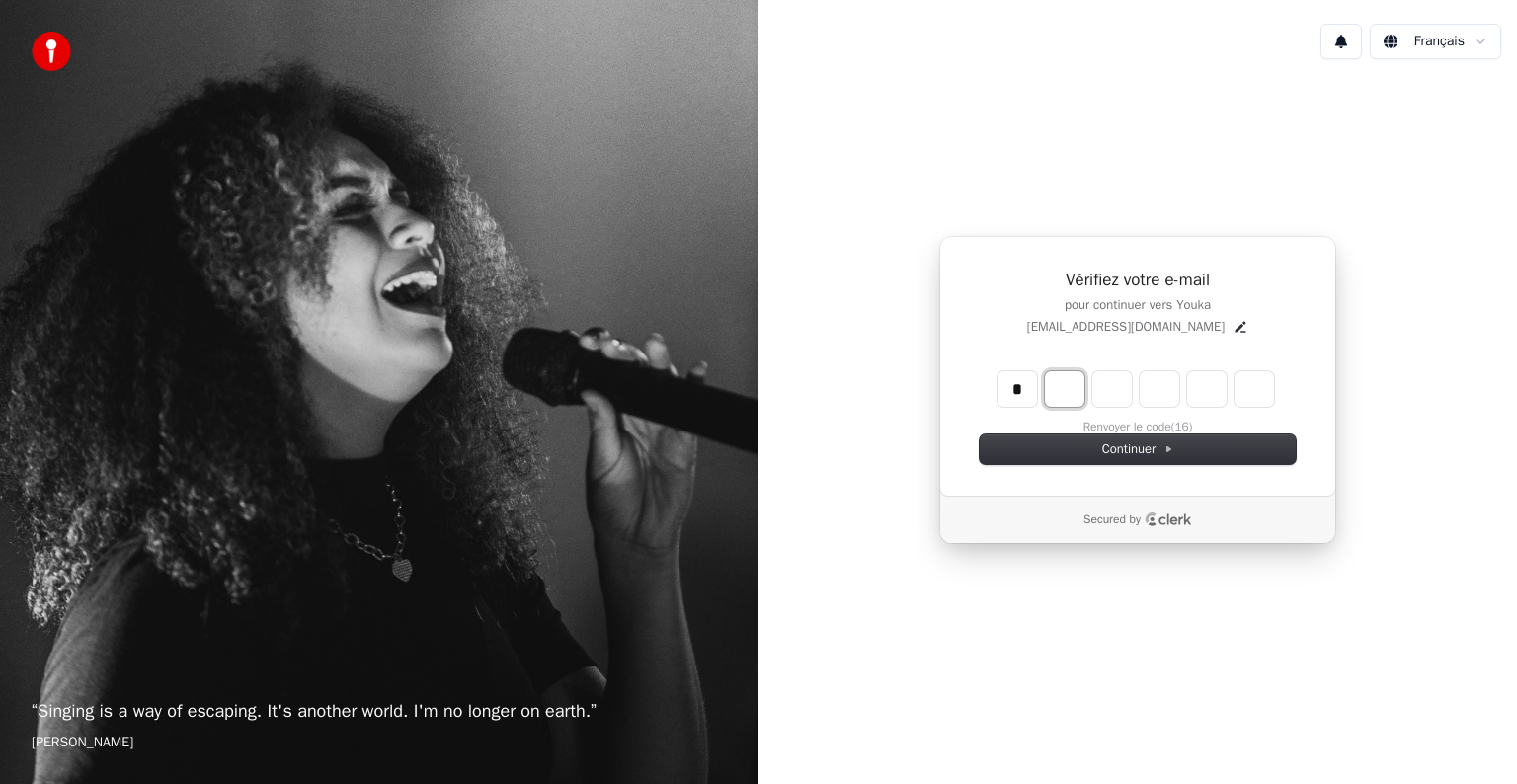 type on "*" 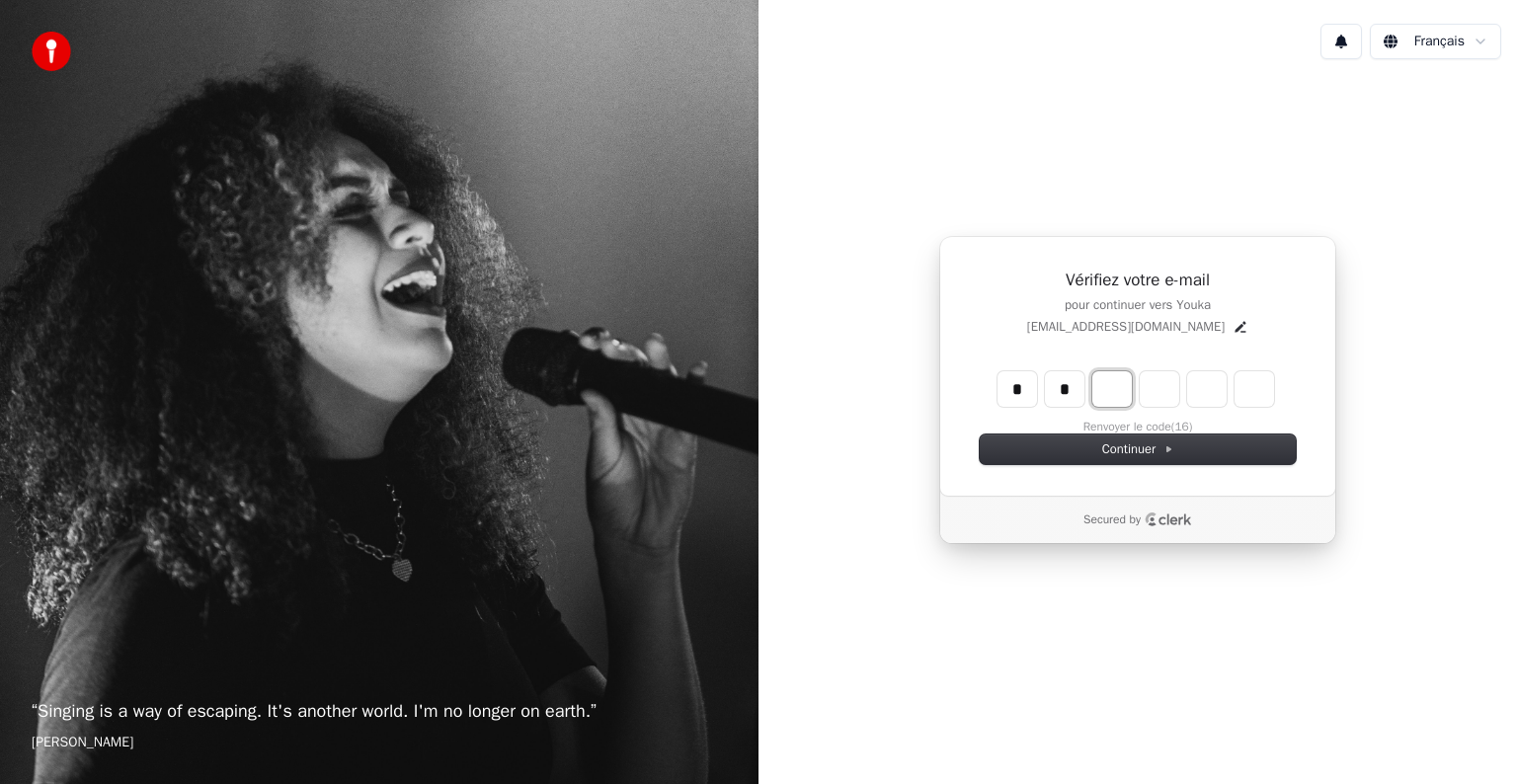 type on "**" 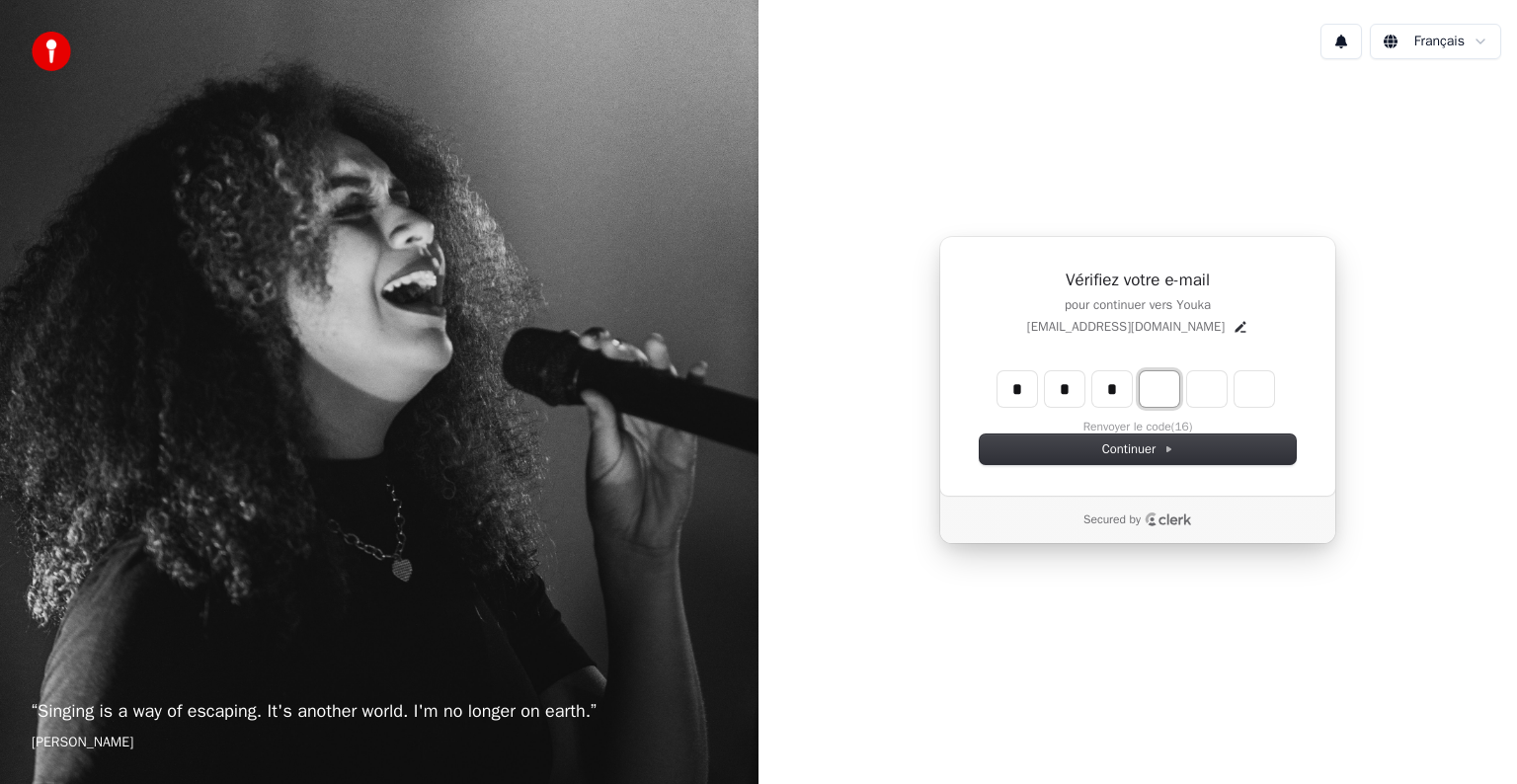 type on "***" 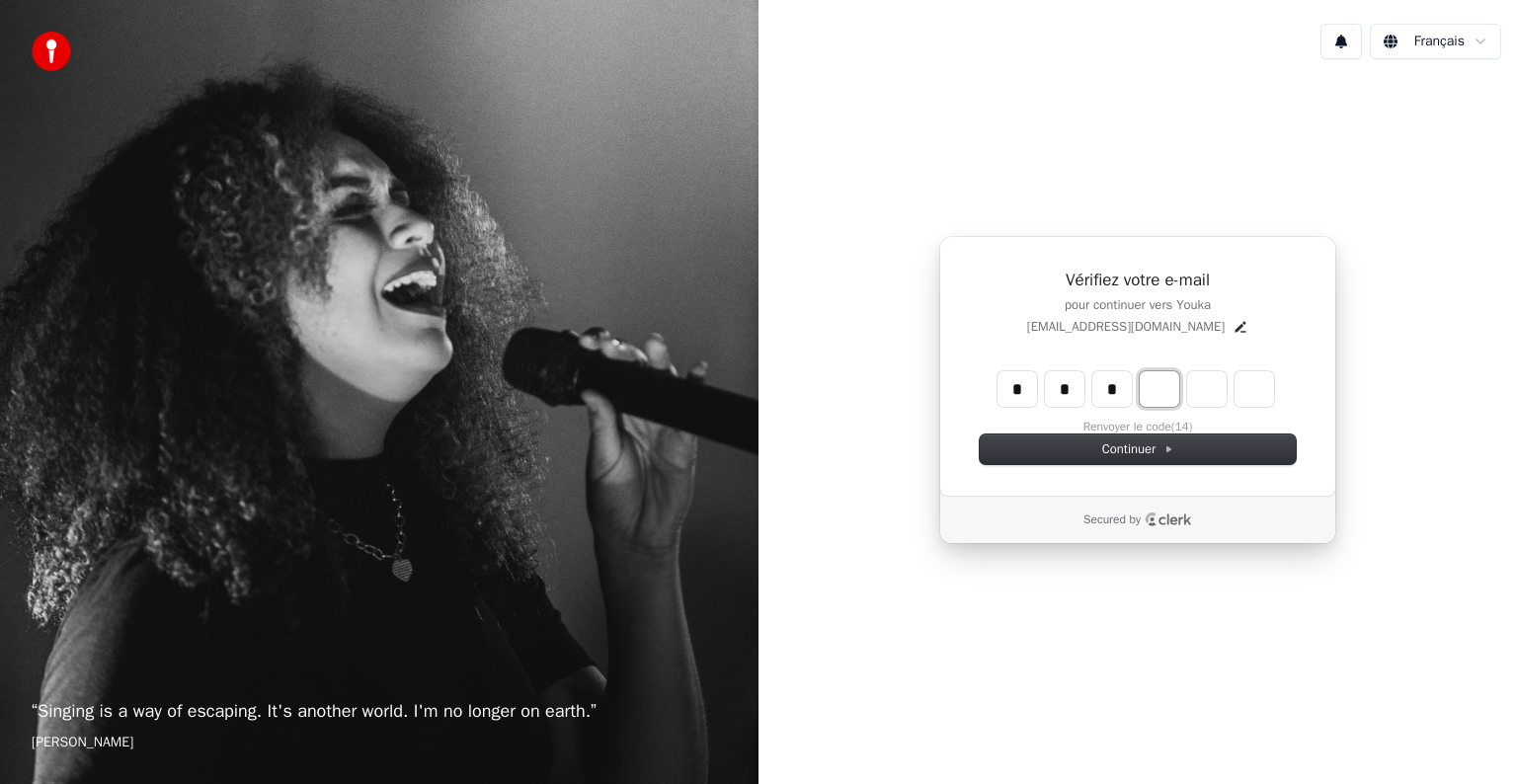 type on "*" 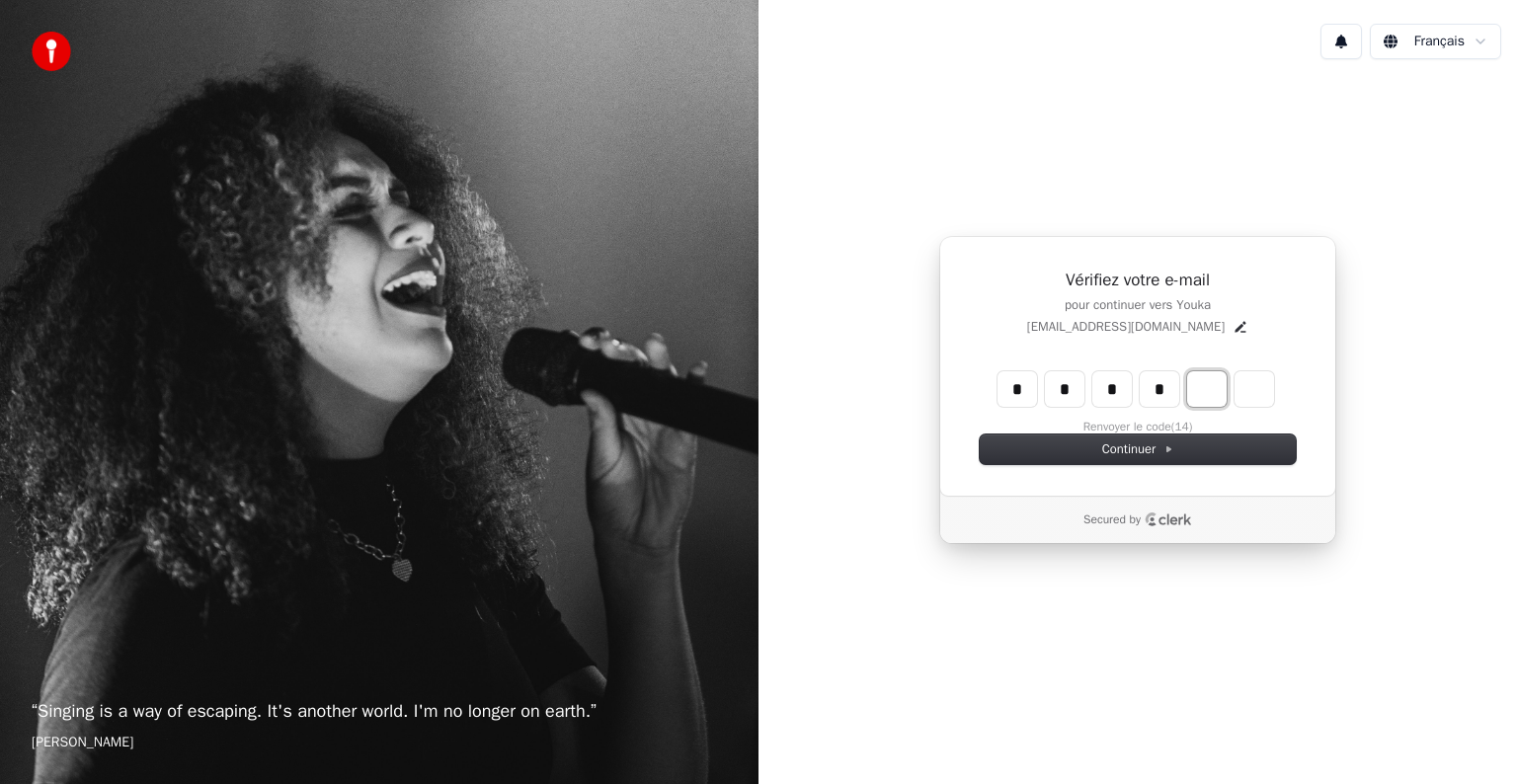 type on "****" 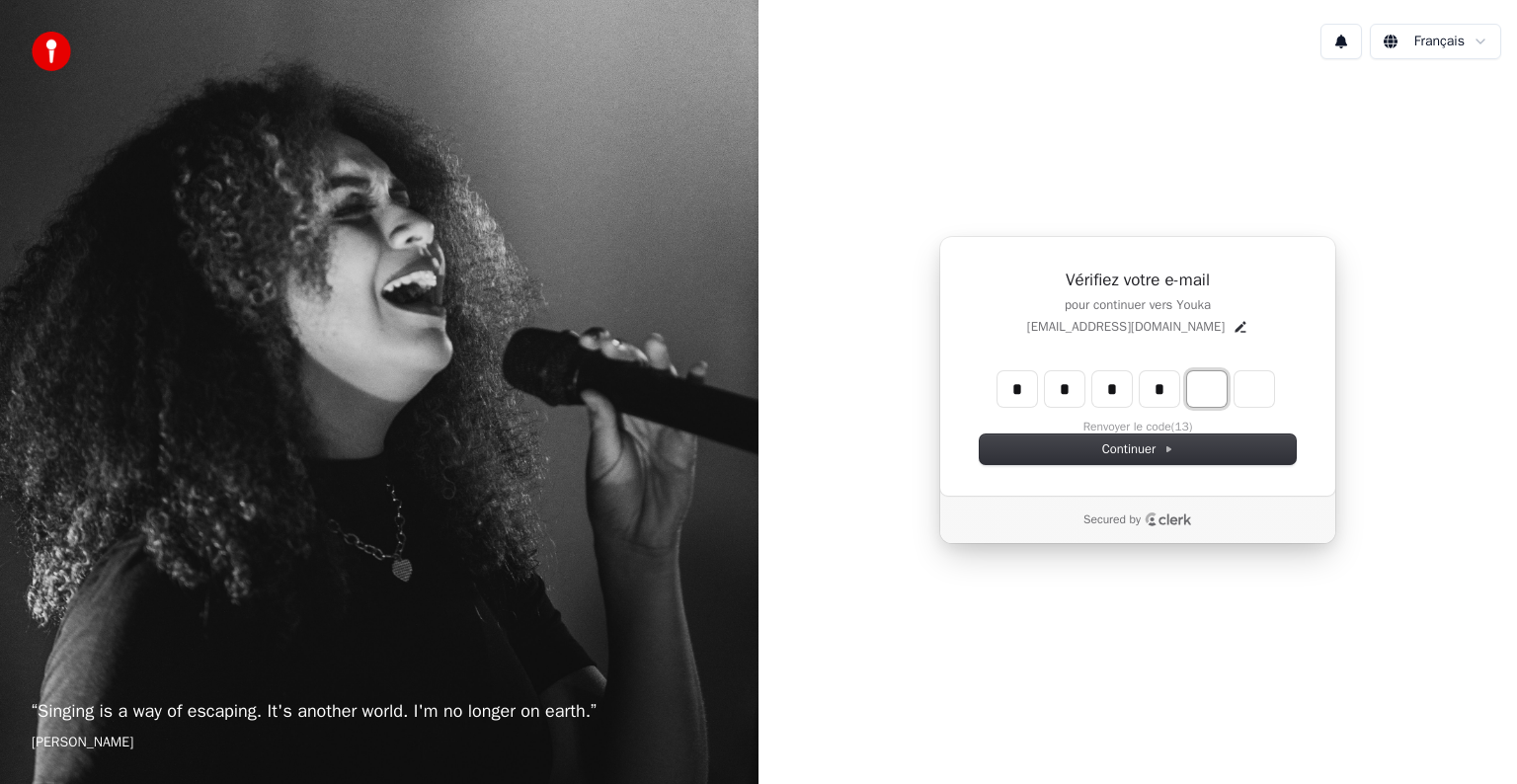 type on "*" 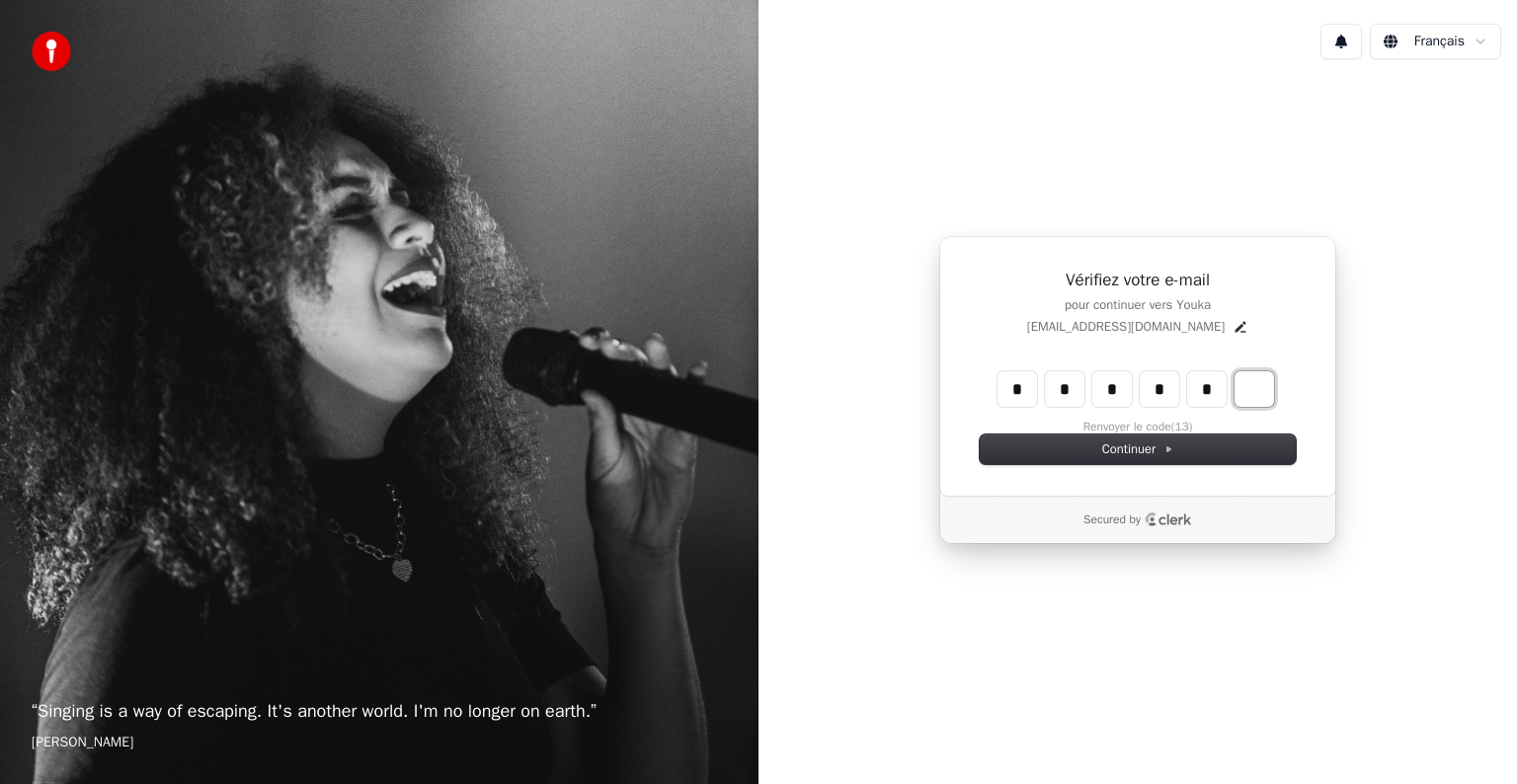 type on "******" 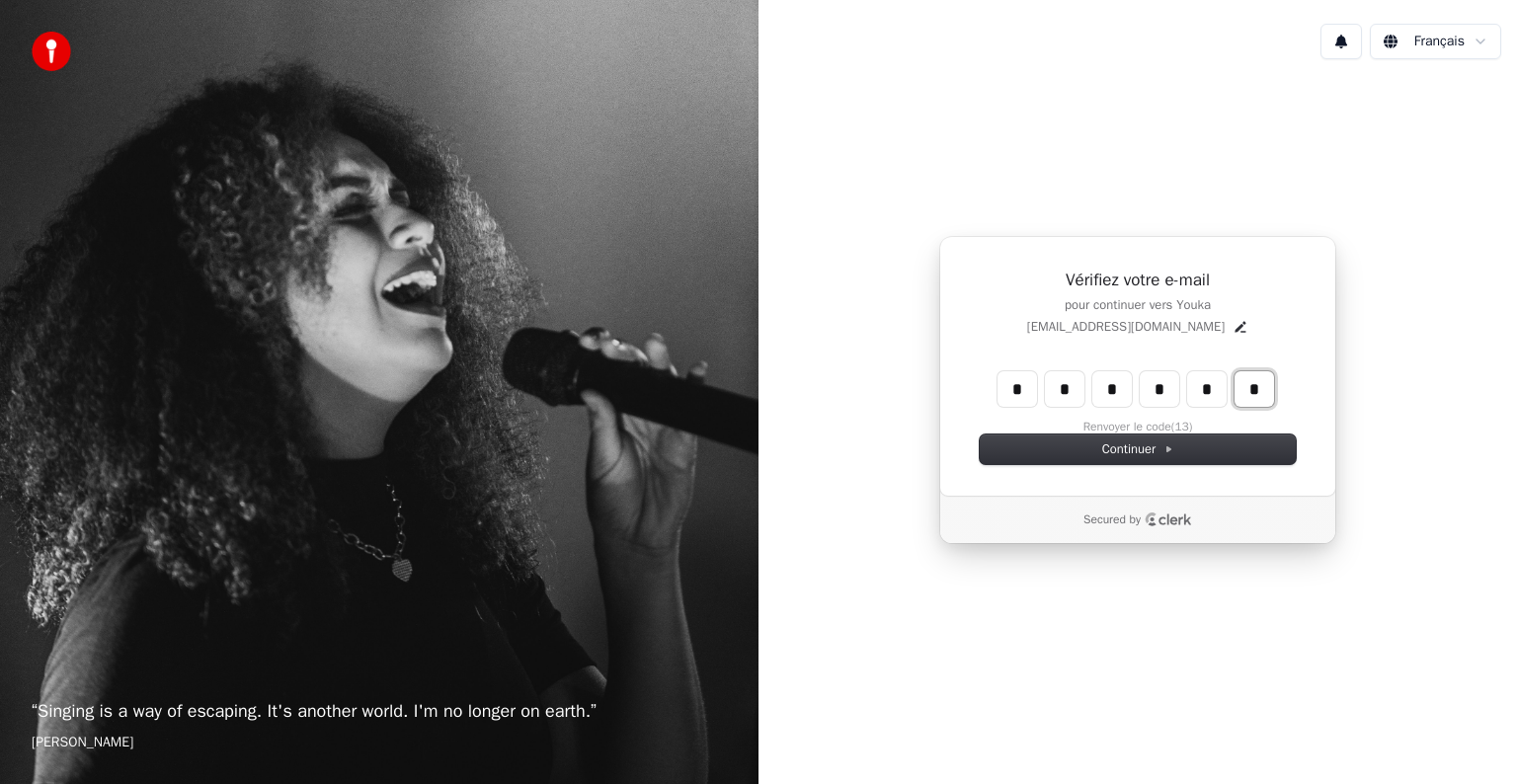 type on "*" 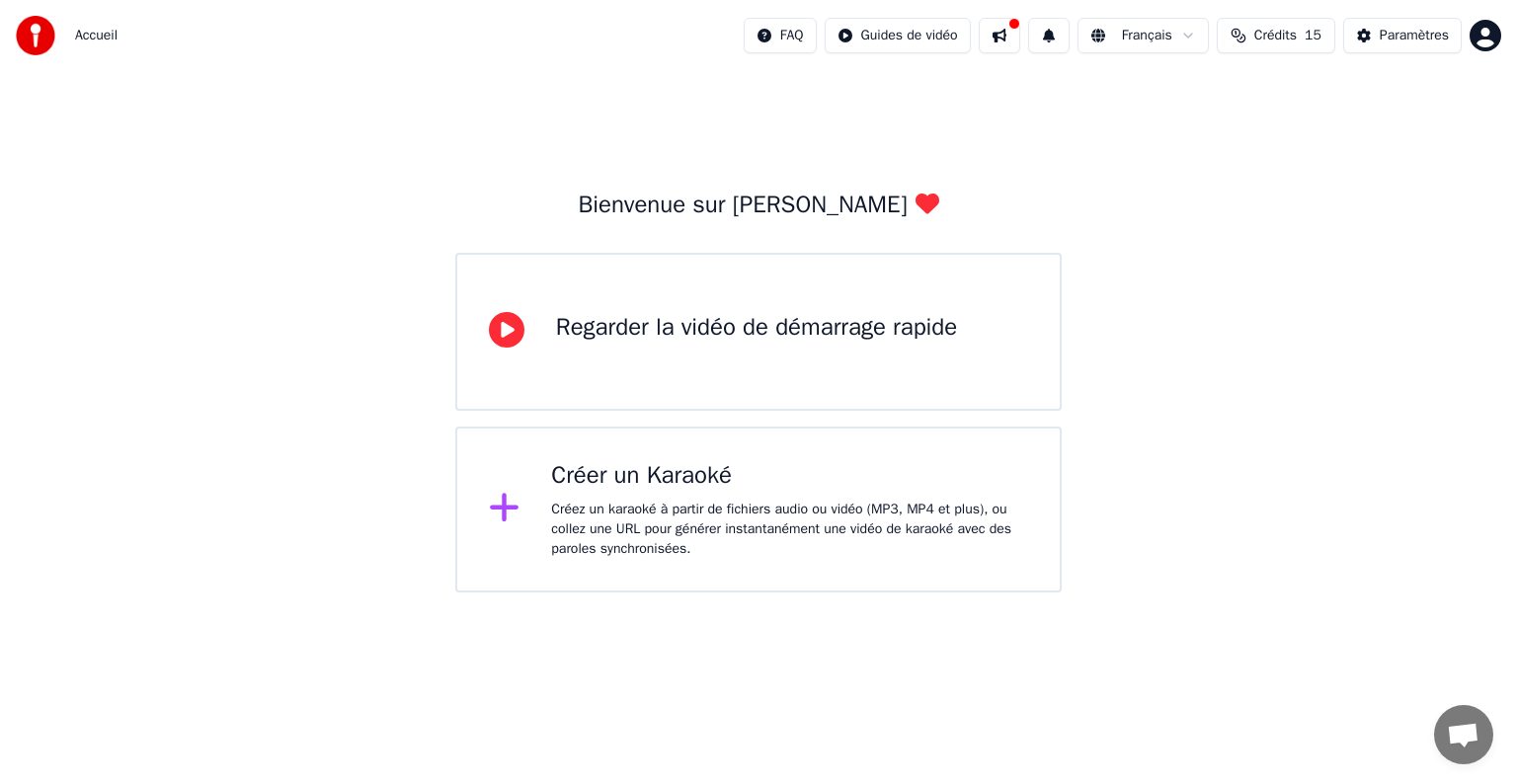 click on "Créez un karaoké à partir de fichiers audio ou vidéo (MP3, MP4 et plus), ou collez une URL pour générer instantanément une vidéo de karaoké avec des paroles synchronisées." at bounding box center [789, 529] 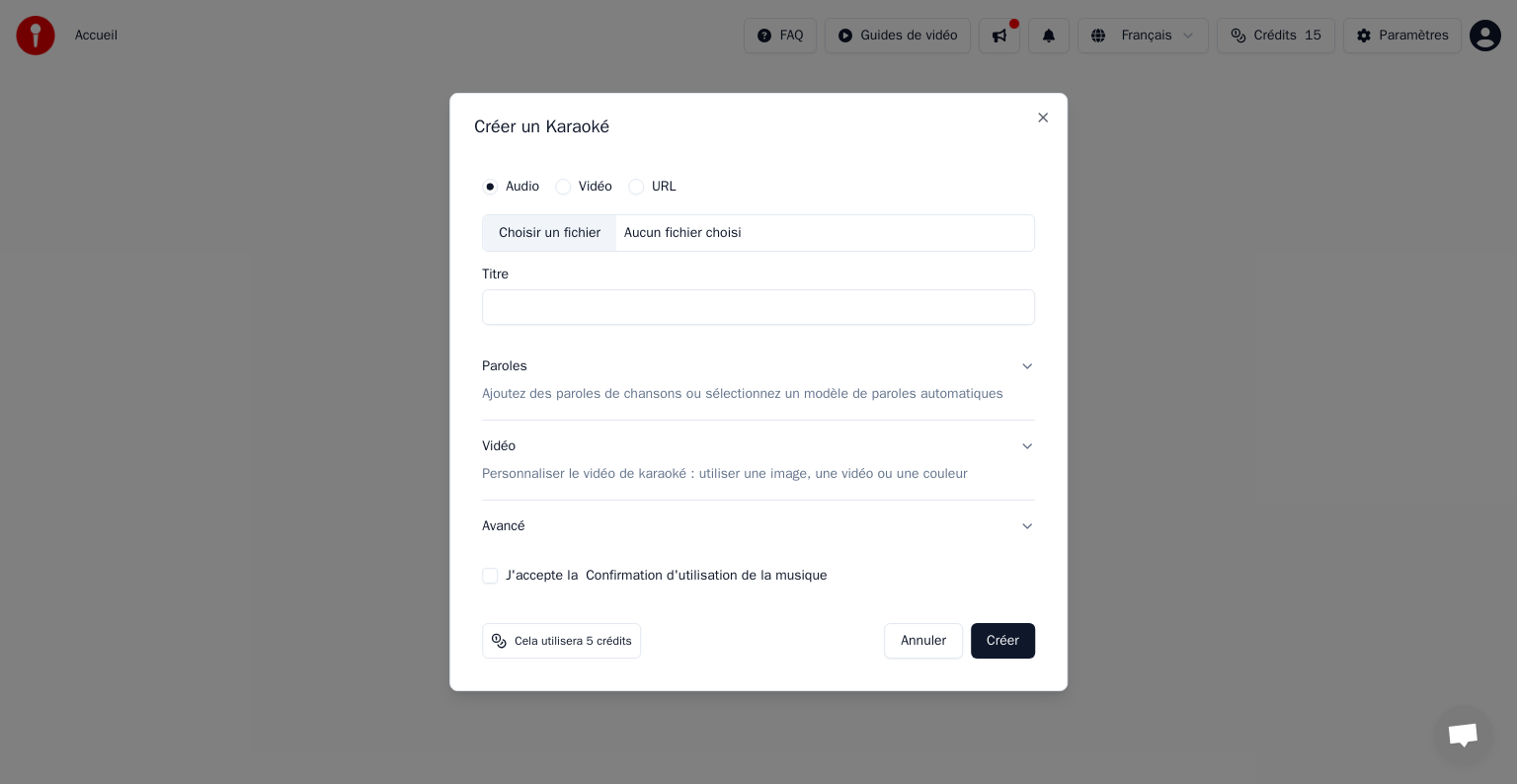 click on "Annuler" at bounding box center (923, 641) 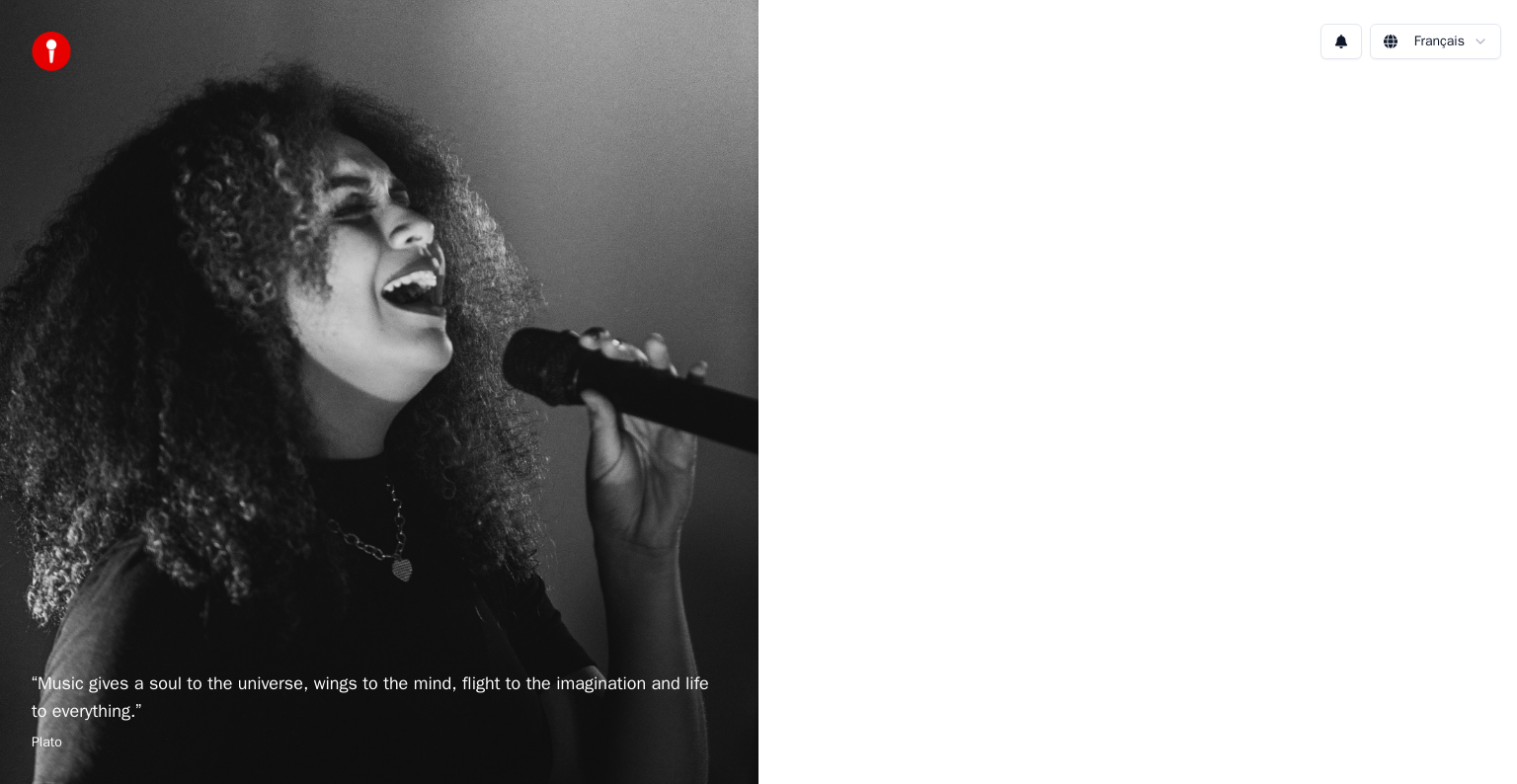 scroll, scrollTop: 0, scrollLeft: 0, axis: both 